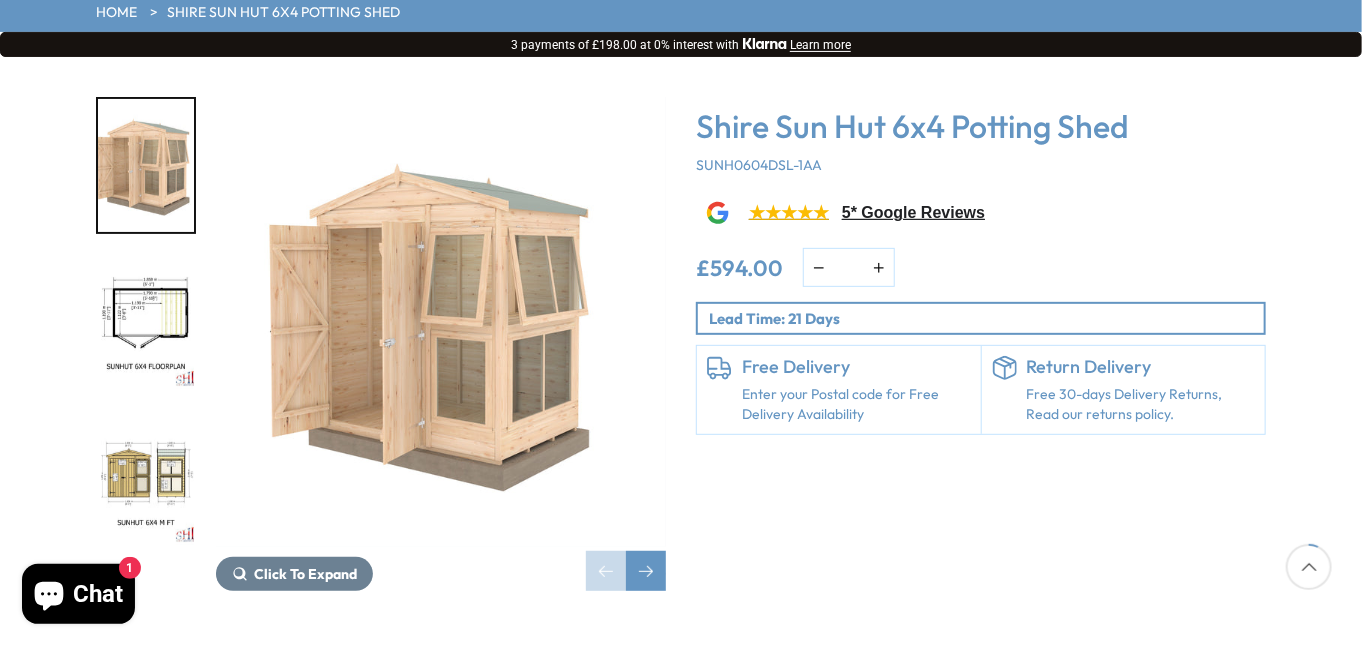 scroll, scrollTop: 238, scrollLeft: 0, axis: vertical 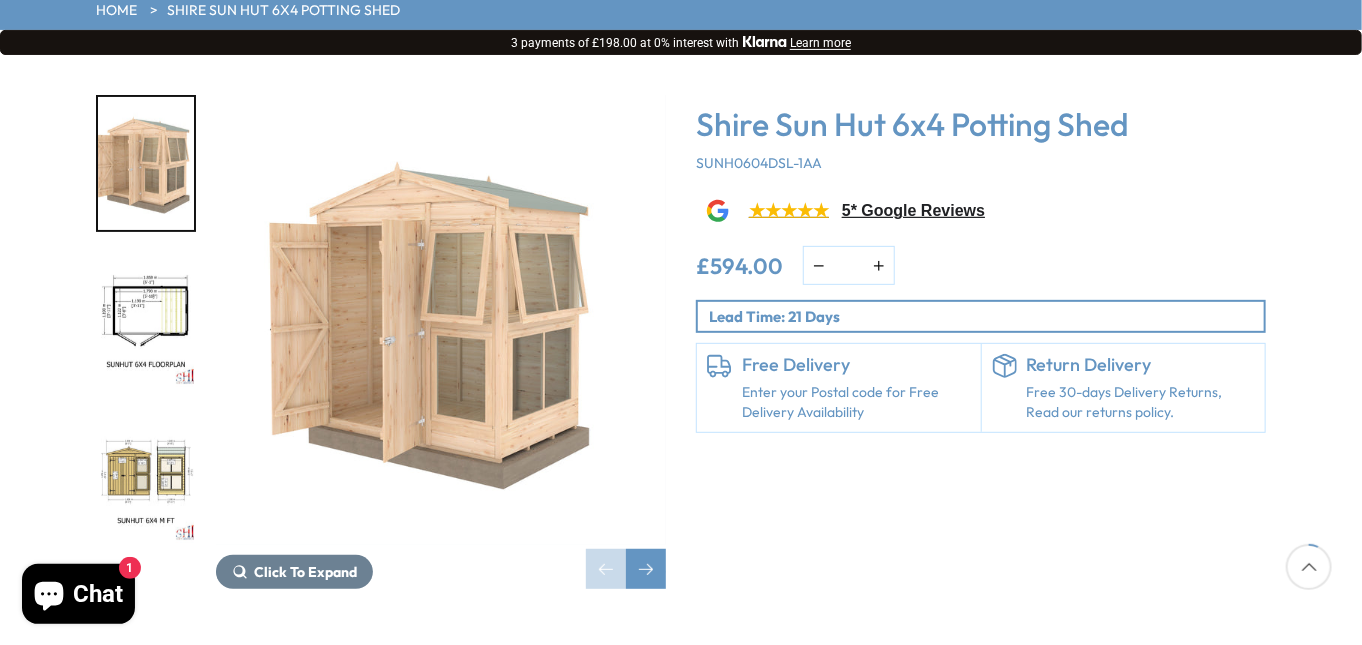 click on "£594.00
*
Notify me" at bounding box center (981, 265) 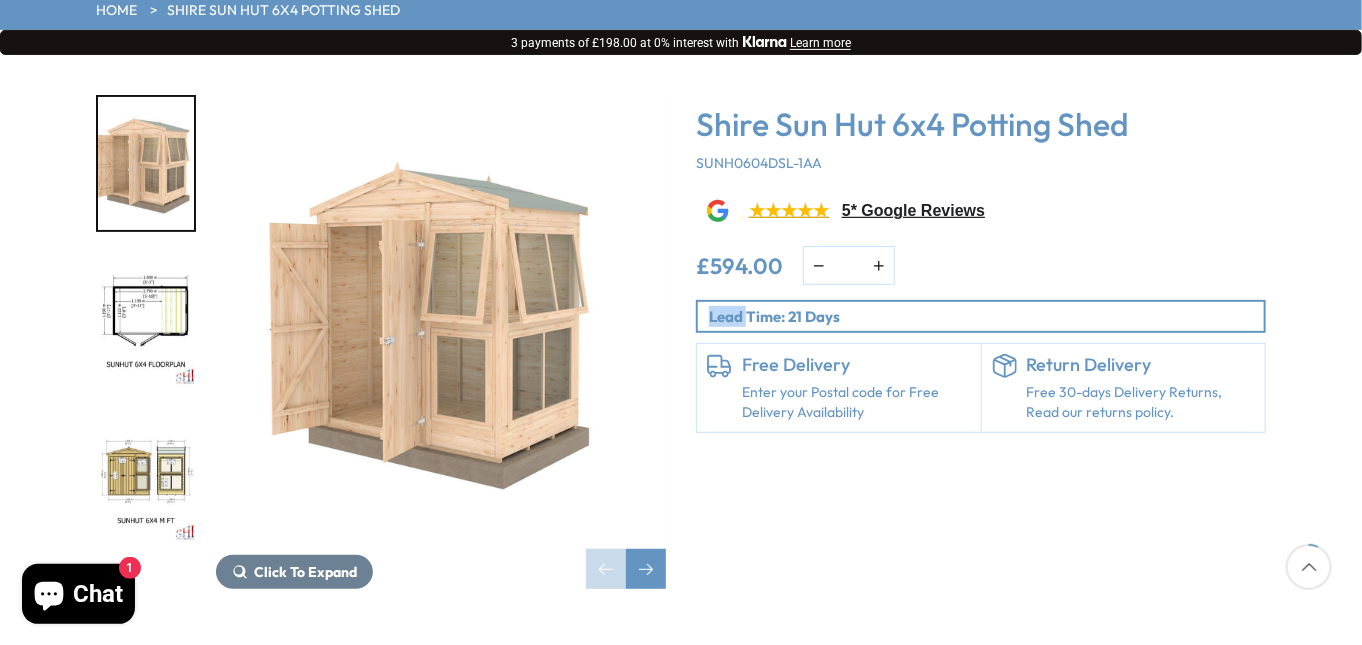 click on "Click To Expand
Click To Expand
Click To Expand
Click To Expand
Click To Expand
Click To Expand
Click To Expand" at bounding box center [681, 357] 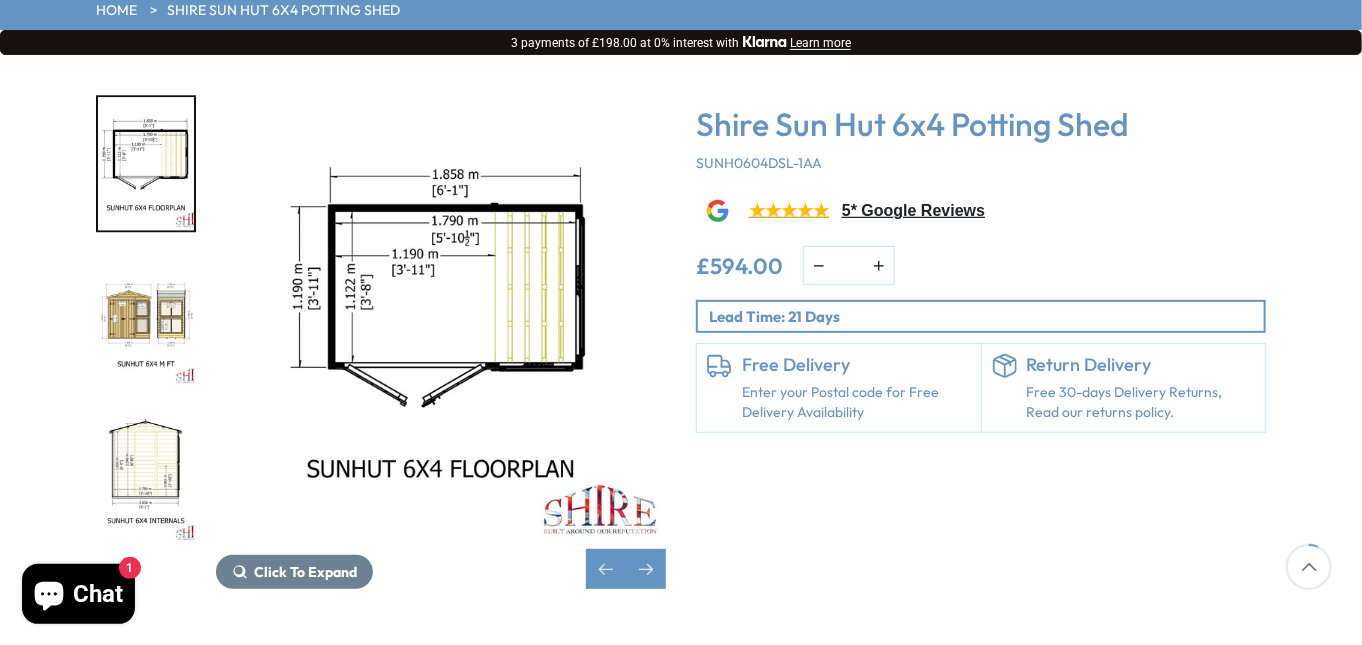 click at bounding box center (1309, 567) 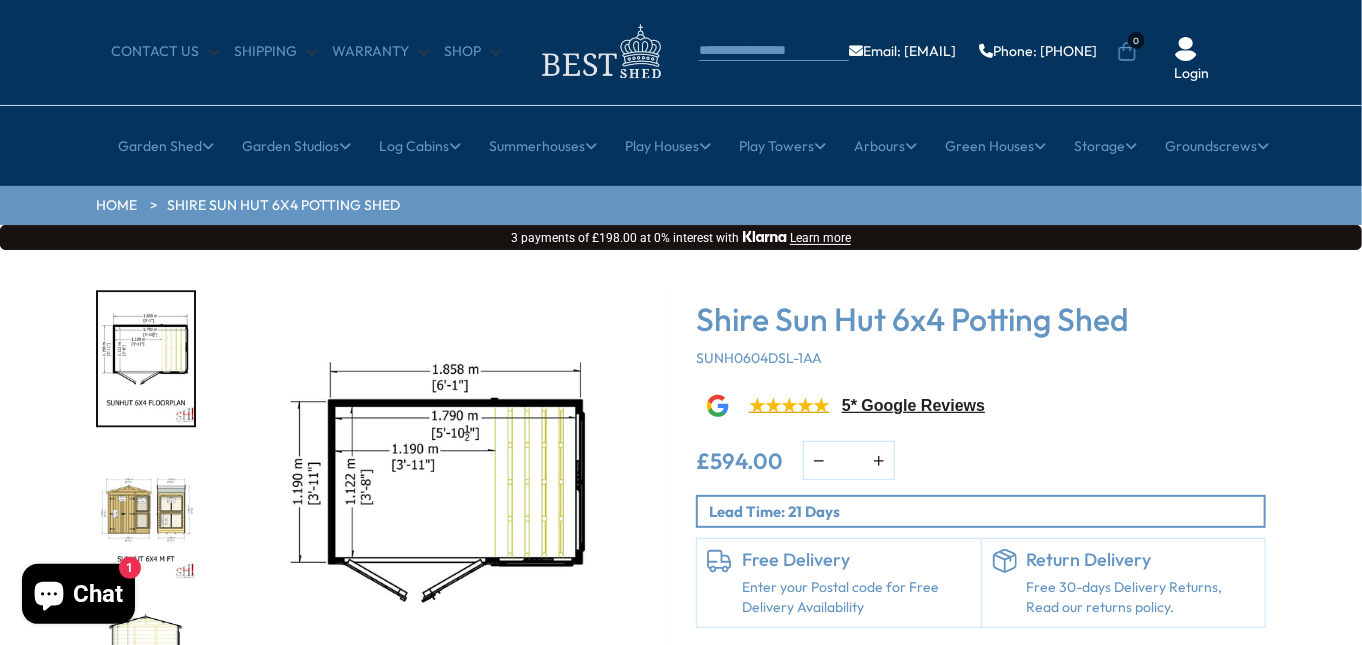 scroll, scrollTop: 0, scrollLeft: 0, axis: both 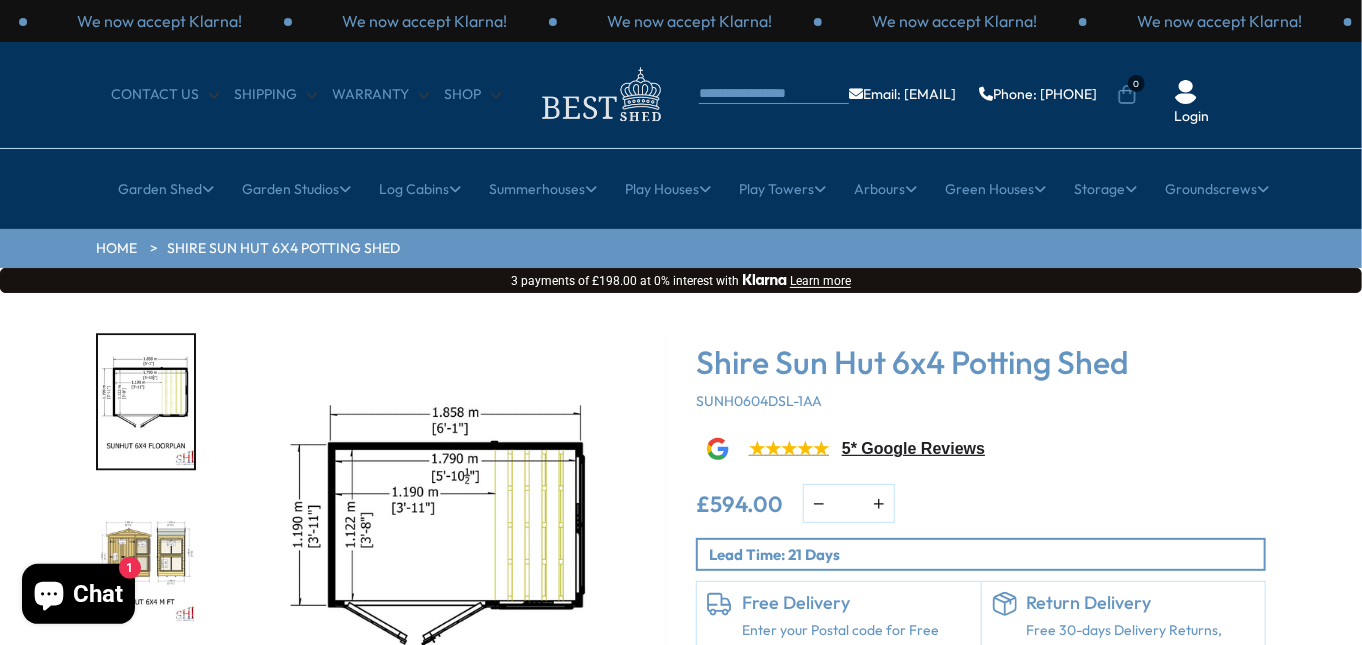 click on "Click To Expand
Click To Expand
Click To Expand
Click To Expand
Click To Expand
Click To Expand
Click To Expand" at bounding box center (681, 595) 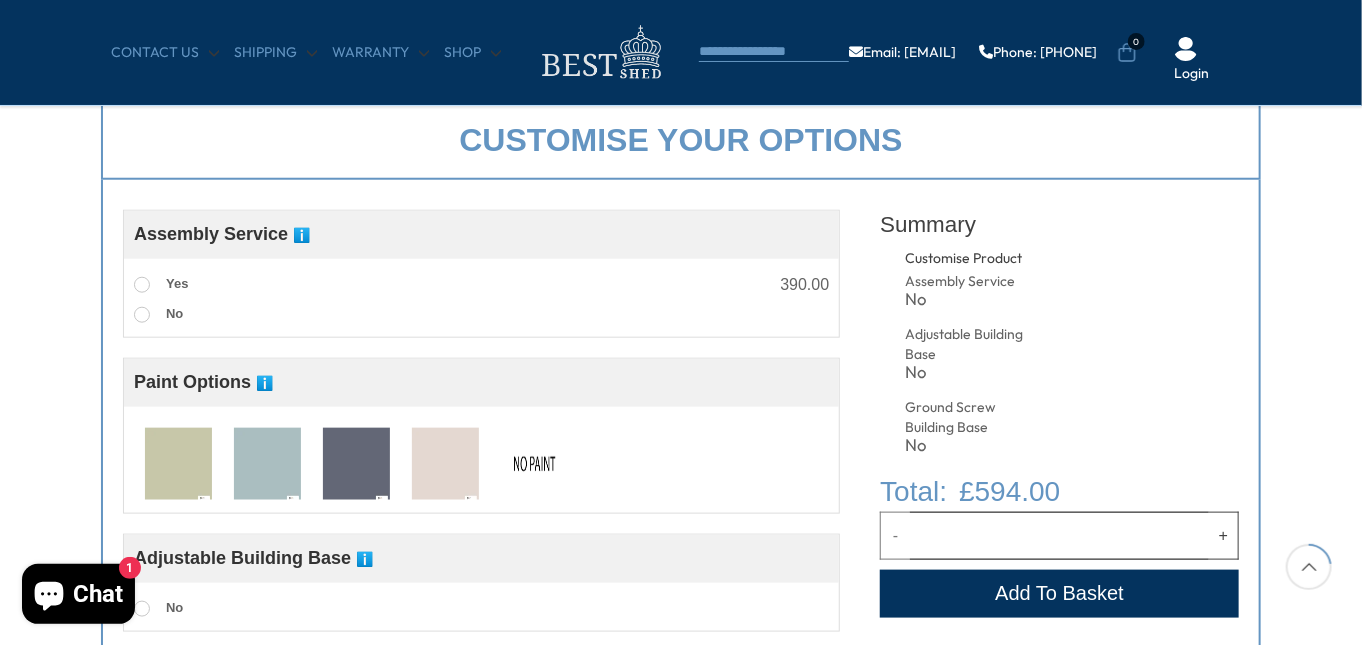 scroll, scrollTop: 754, scrollLeft: 0, axis: vertical 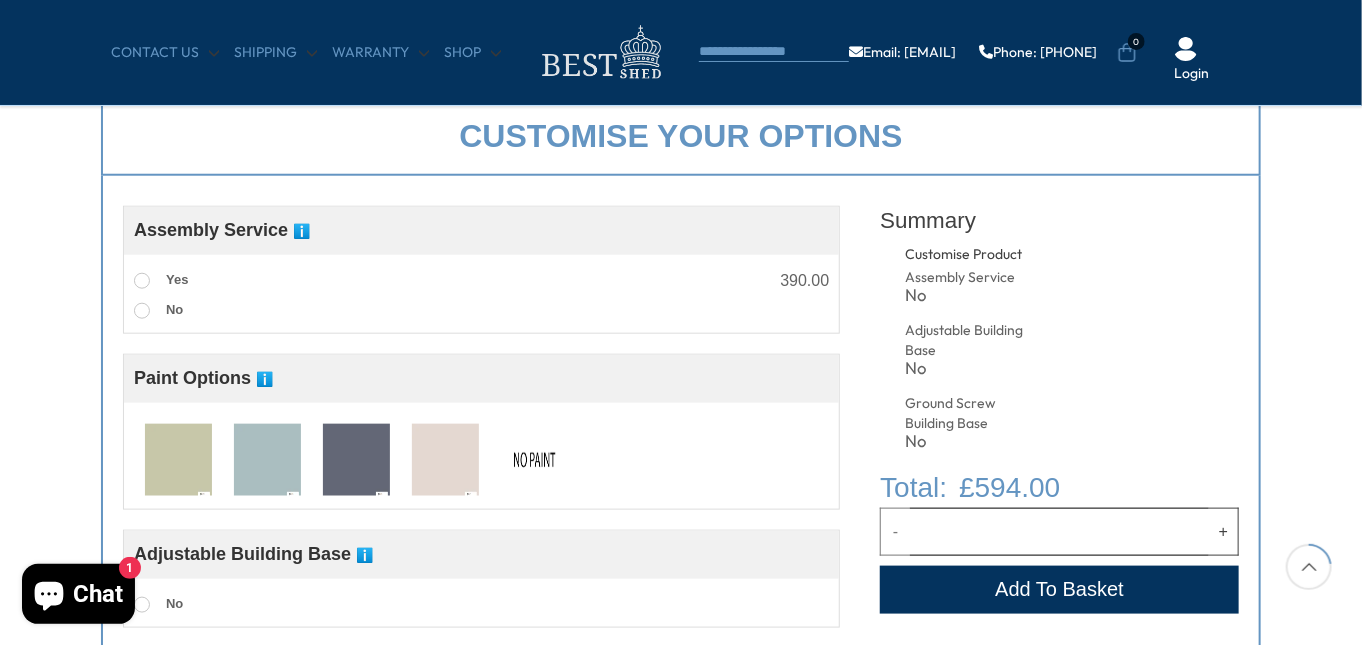 click on "Customise your options Customise Product Assembly Service  ℹ️
Assembly Service
Choosing your building with our assembly service is a great option, it takes the hassle and worry out of doing it yourself. Our experienced team will be in touch to ask some questions about the intended area and base prior to scheduling a convenient assembly date.
We recommend also selecting from our base options.
If you’ve selected our assembly service without a base, it’s important that you have a suitable base prepared ahead of installation.
To ensure a smooth installation, please make sure:
A solid, level base is ready before the installation date.
There is at least 18" (45cm) of clear access around all sides of the building.
The area is fully cleared and accessible for the installation team.
Yes 390.00 No Paint Options  ℹ️
Premium Factory-Applied Exterior Paint System
What’s Included in This Premium Finish:" at bounding box center [681, 457] 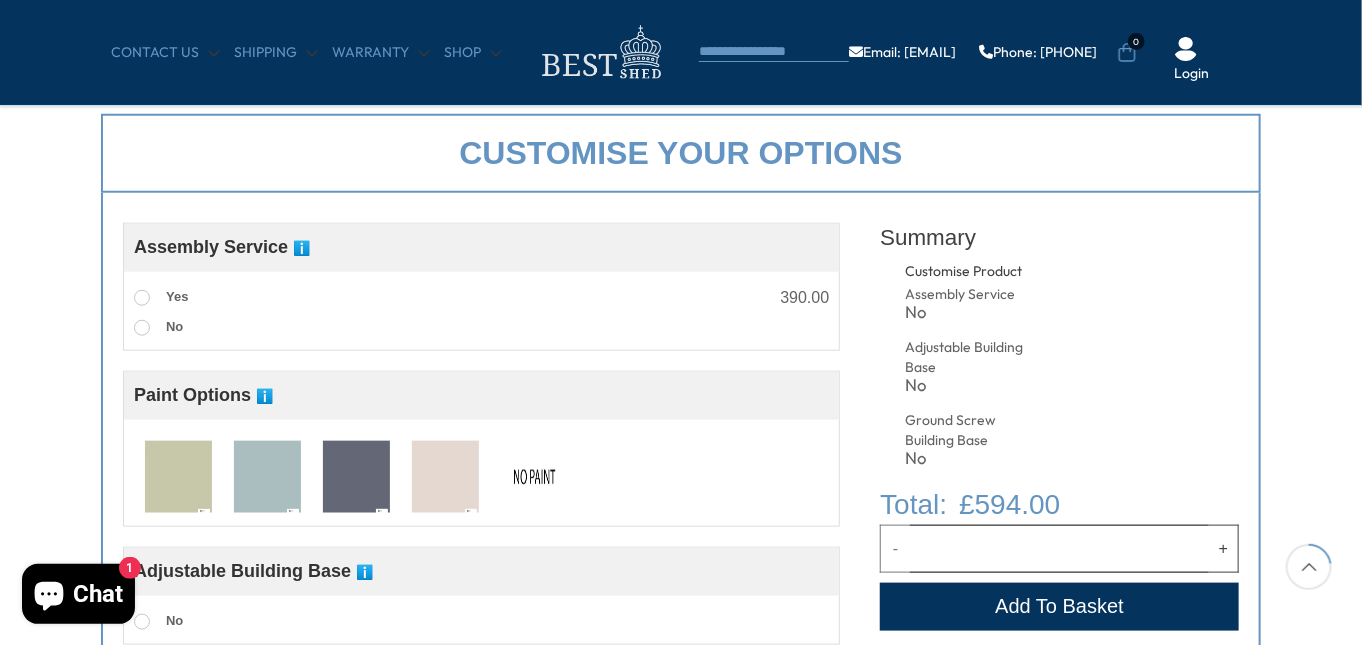 click at bounding box center (1309, 567) 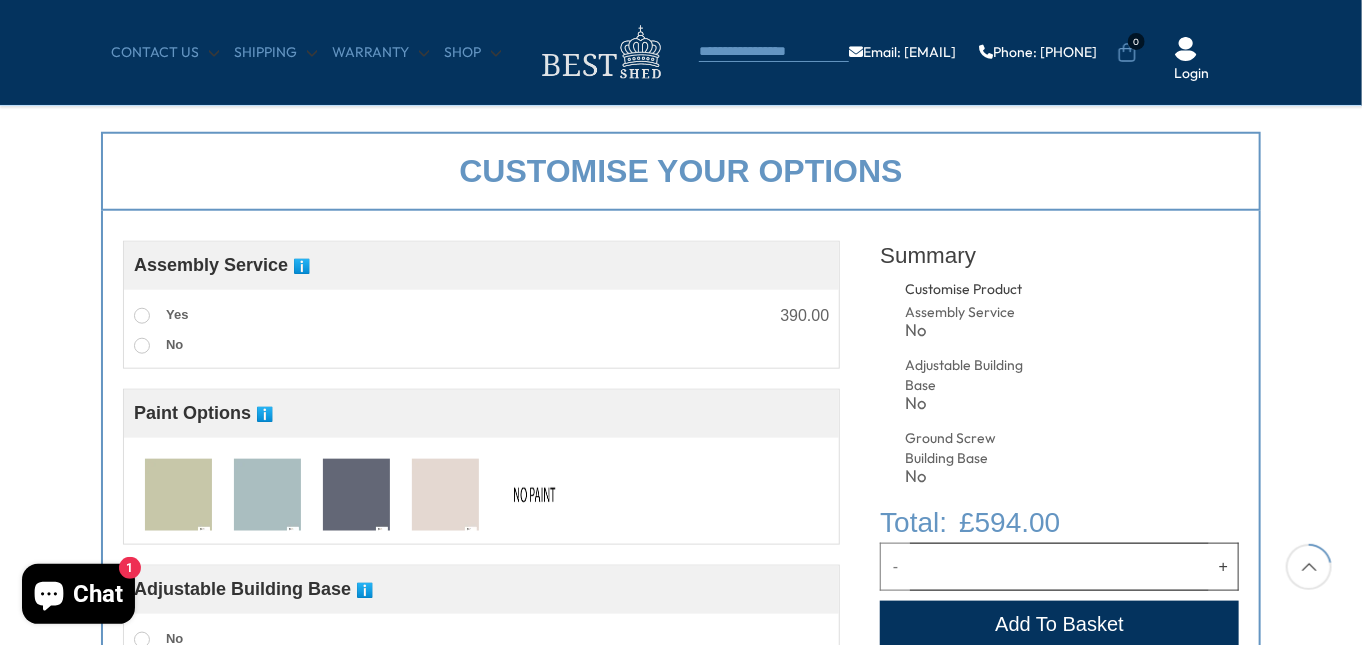 click at bounding box center [1309, 567] 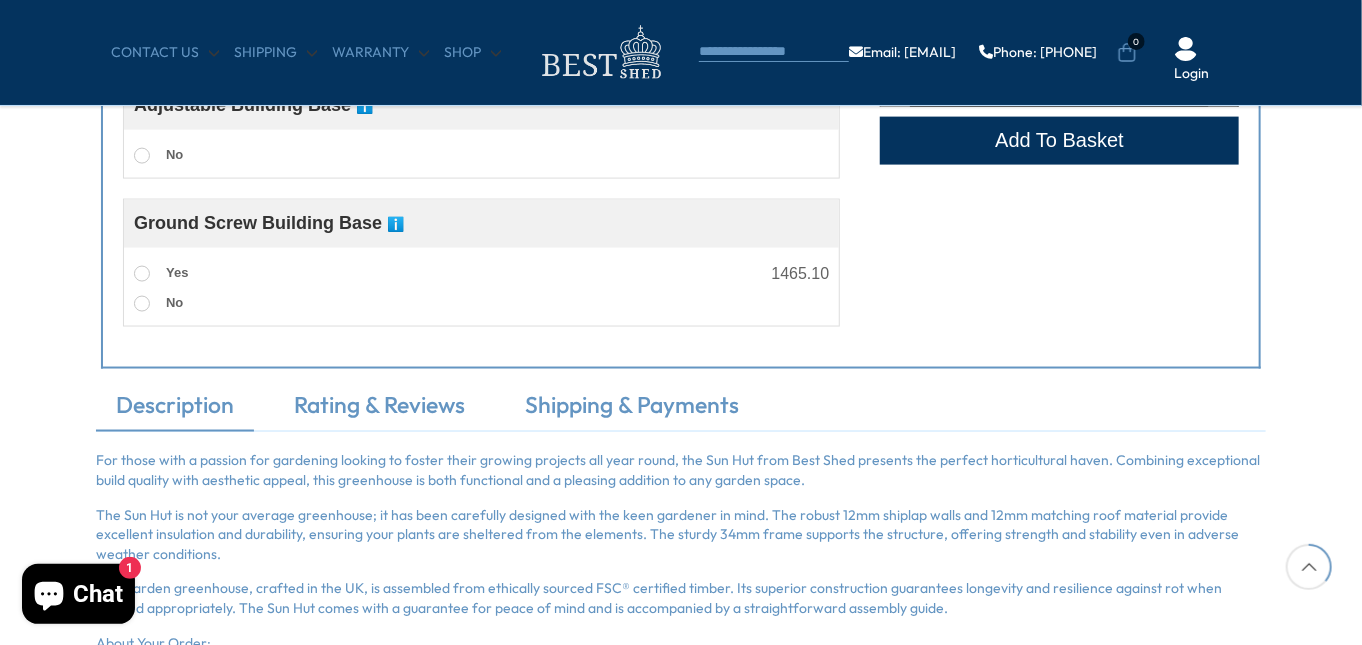 scroll, scrollTop: 1200, scrollLeft: 0, axis: vertical 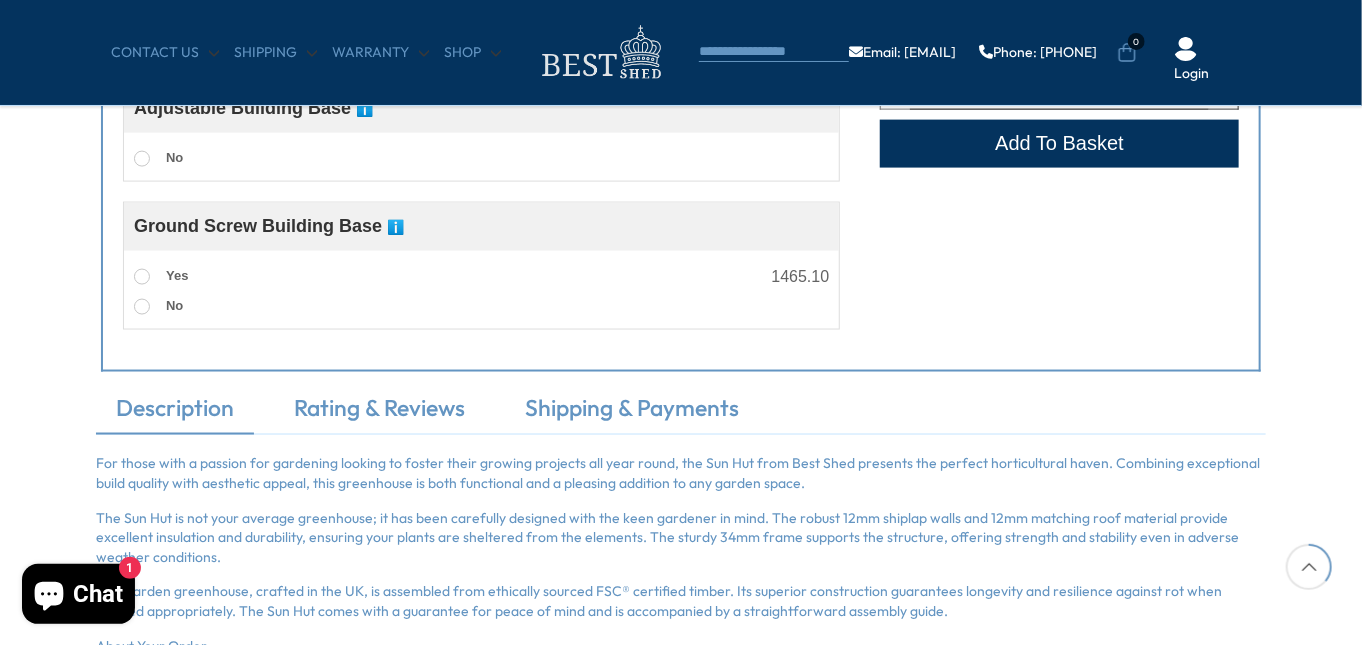click 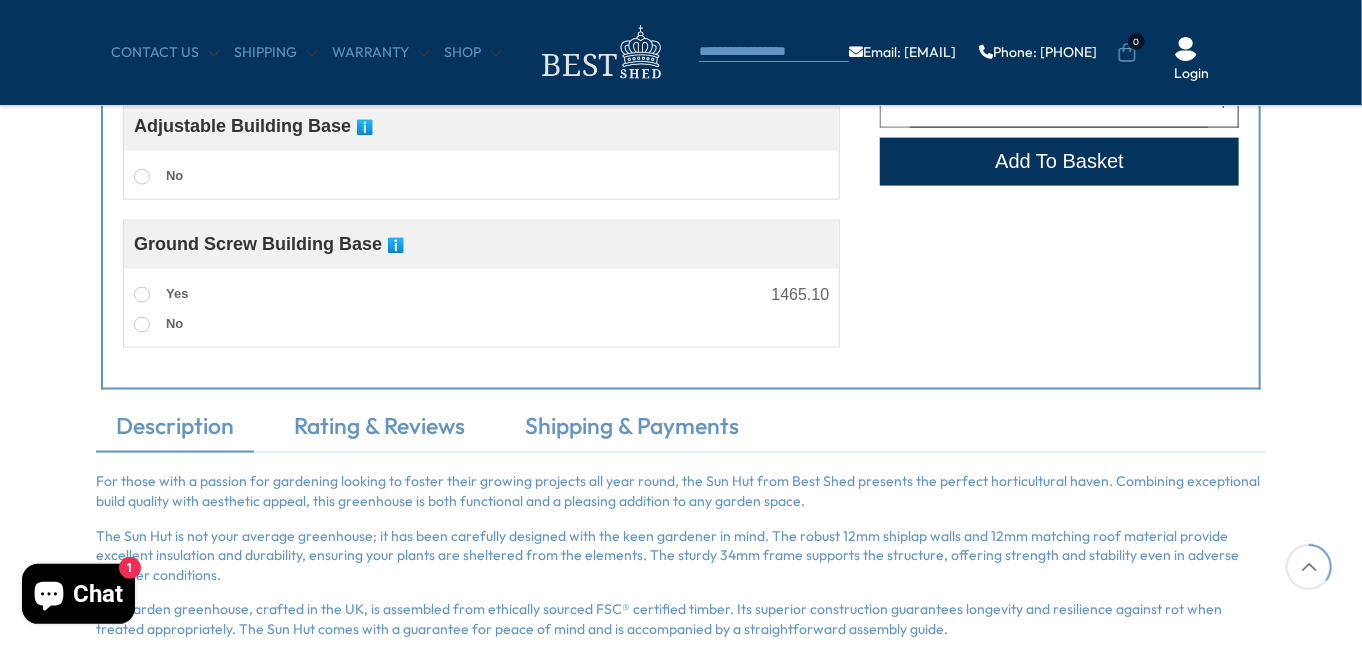click 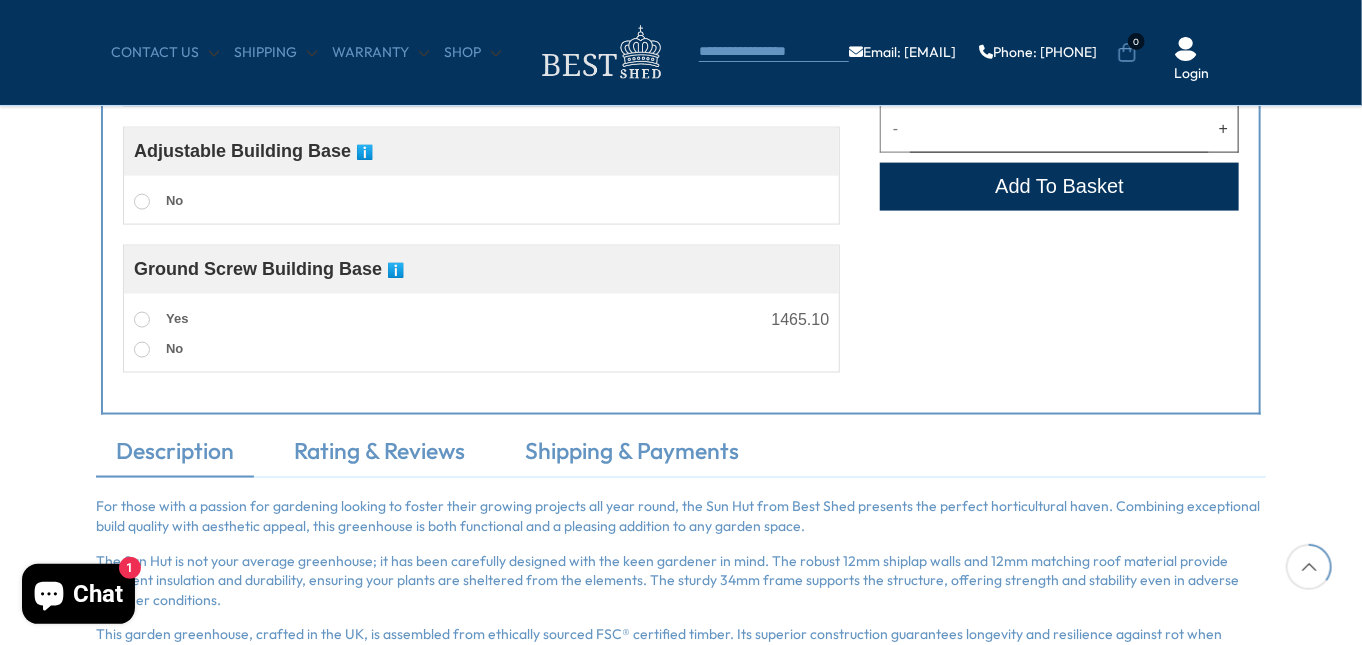 click 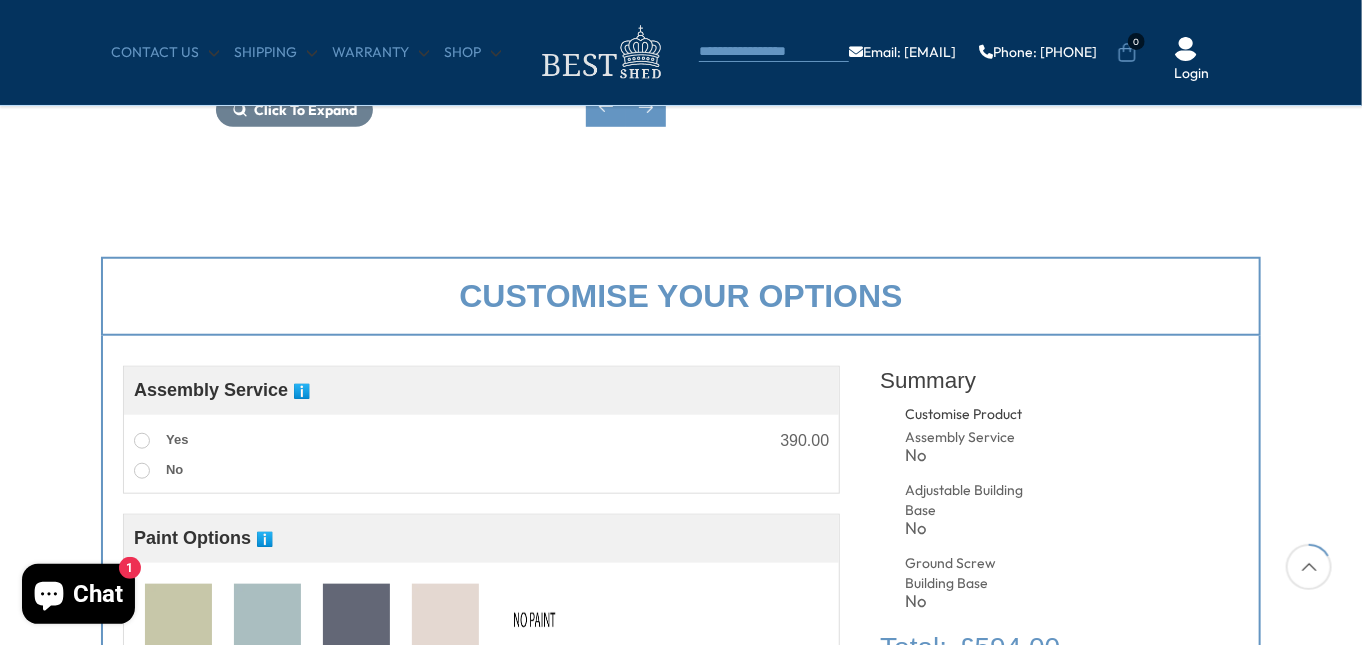 scroll, scrollTop: 595, scrollLeft: 0, axis: vertical 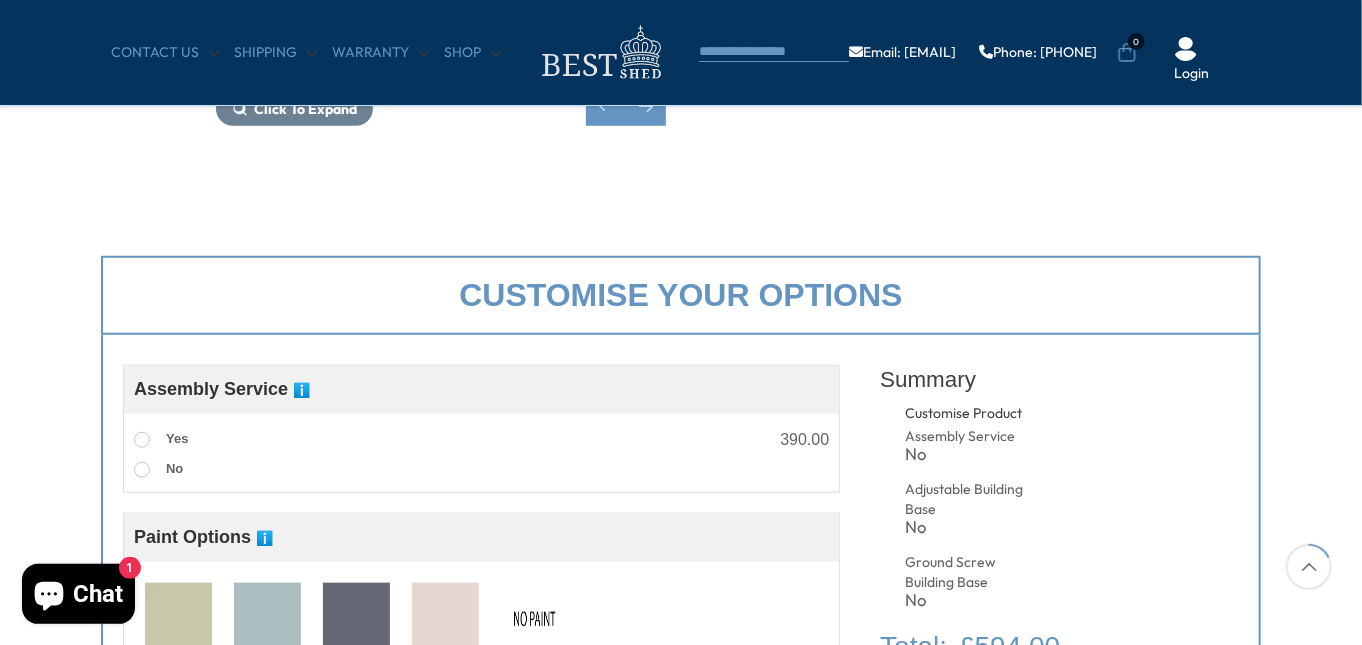 click on "Chat" at bounding box center (98, 594) 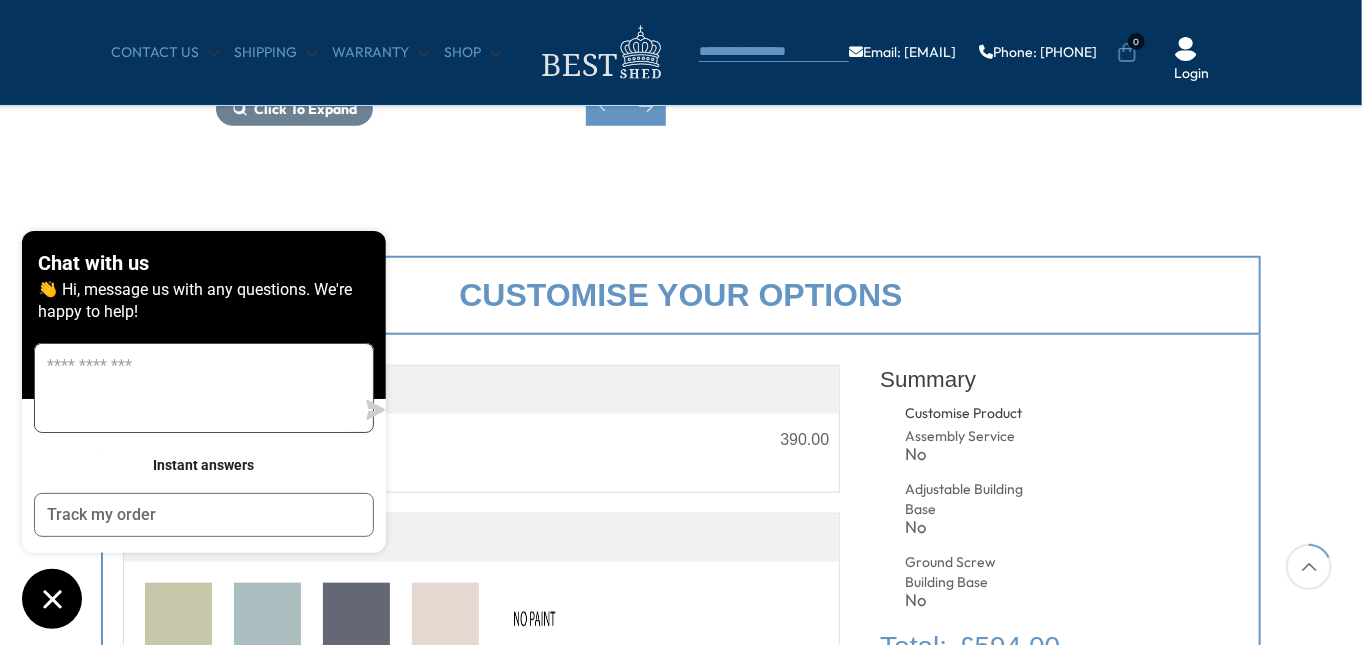 click at bounding box center [194, 388] 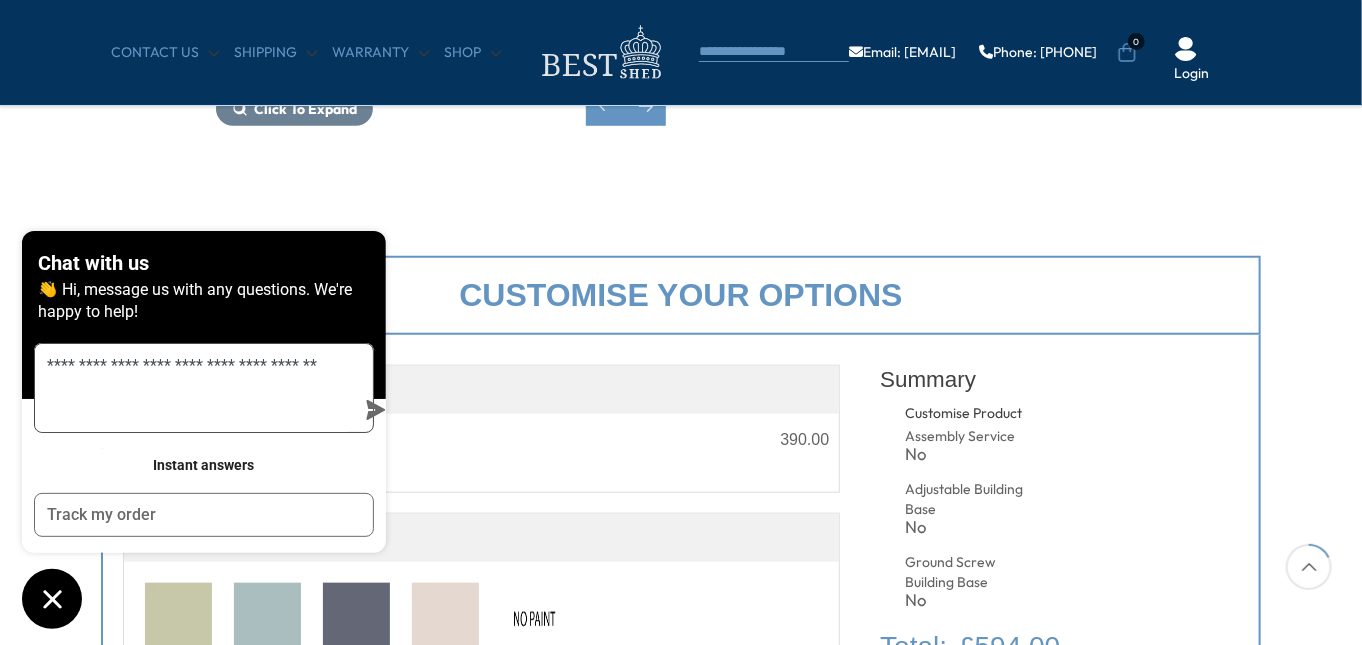 type on "**********" 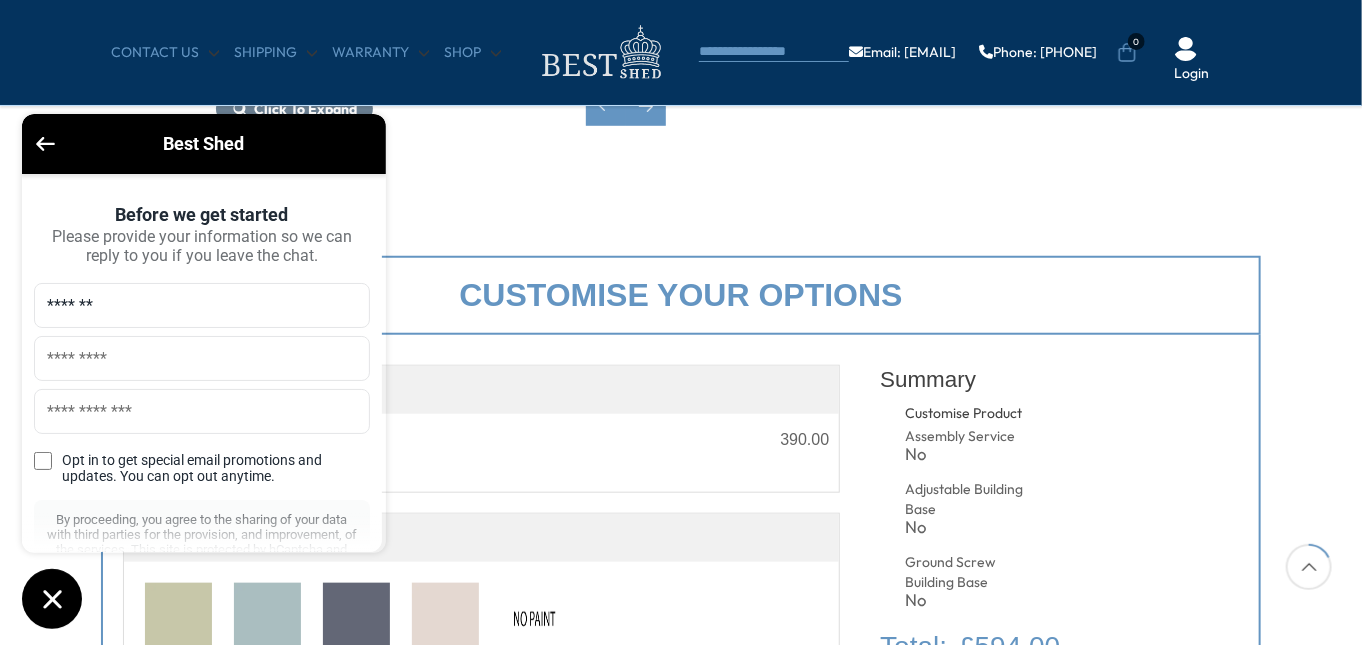 type on "*******" 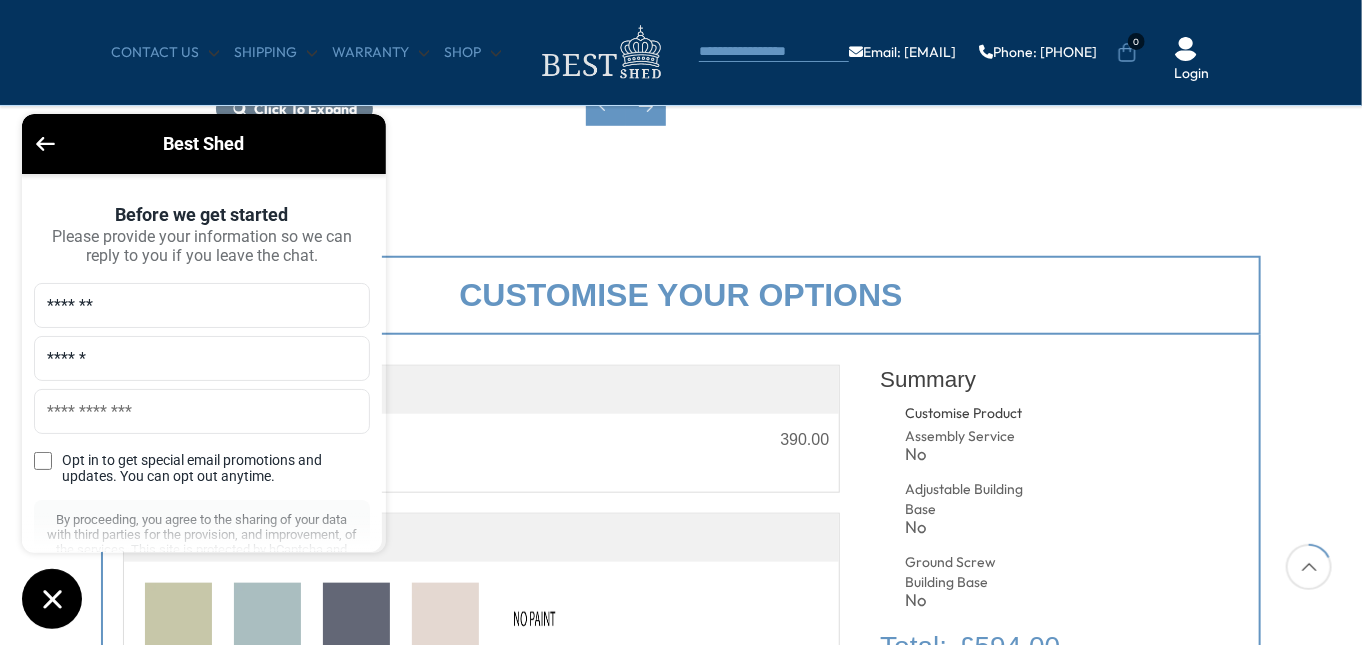 type on "******" 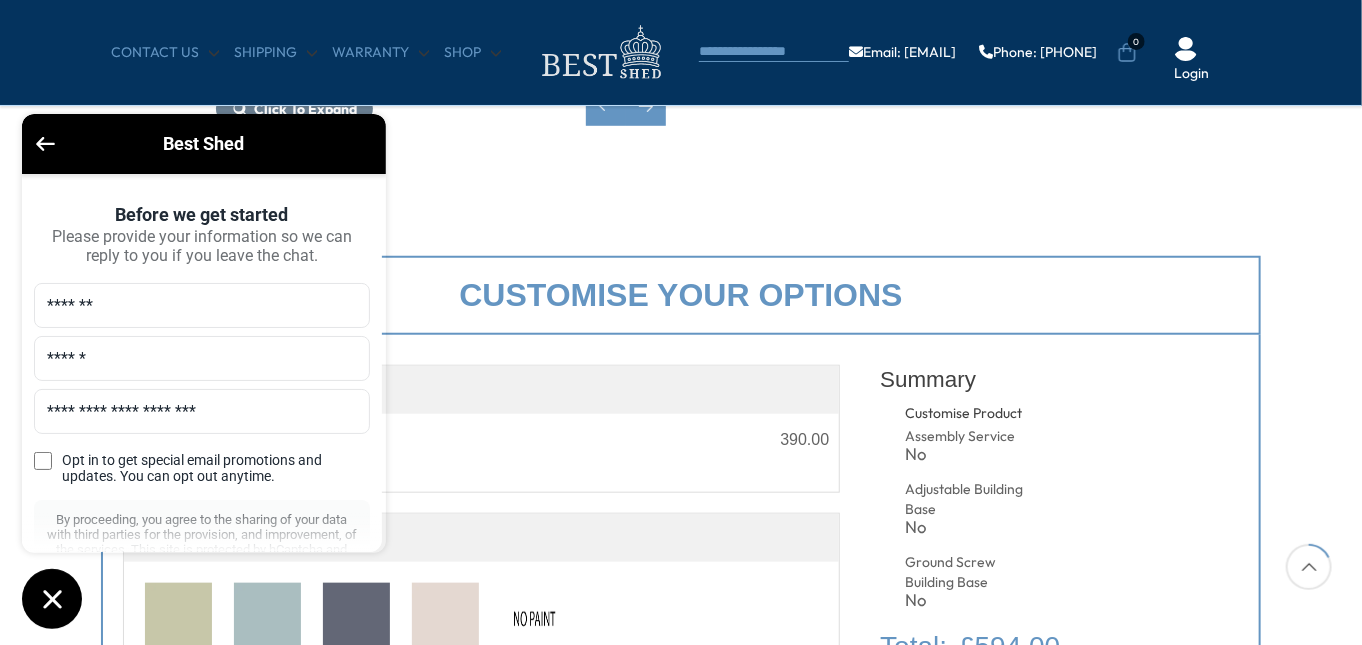 click on "Click To Expand
Click To Expand
Click To Expand
Click To Expand
Click To Expand
Click To Expand
Click To Expand" at bounding box center [681, 1095] 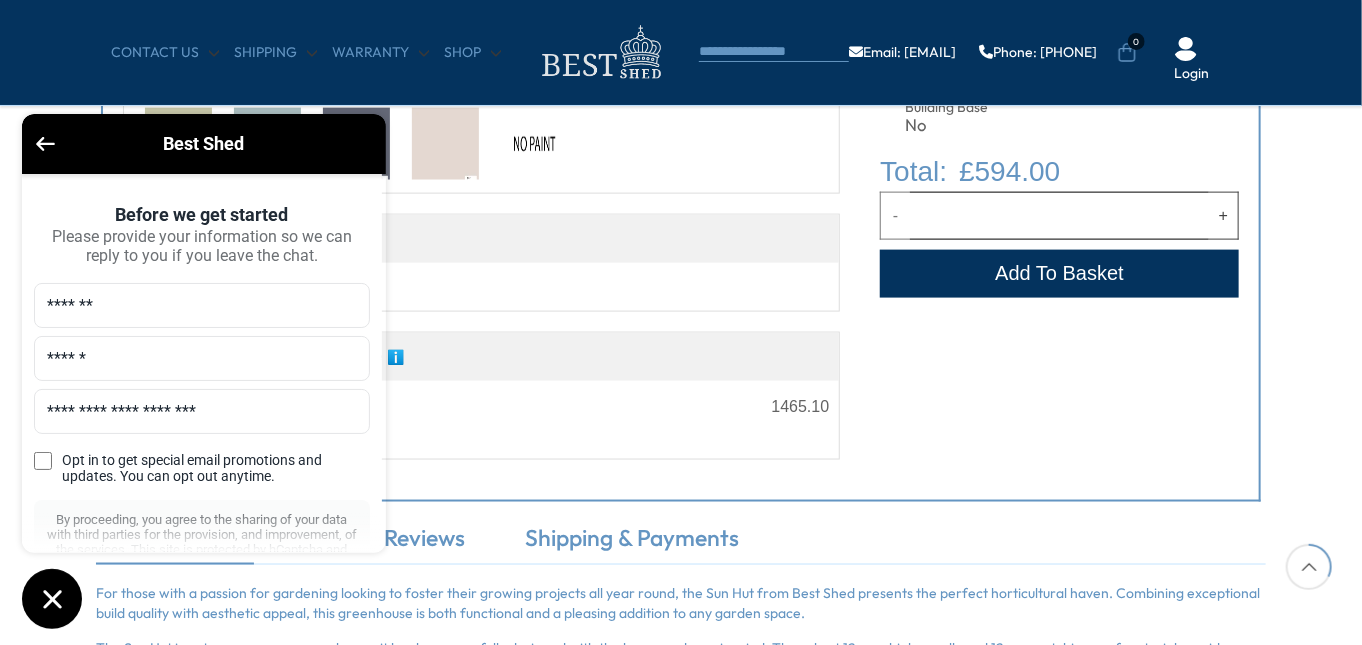 scroll, scrollTop: 1112, scrollLeft: 0, axis: vertical 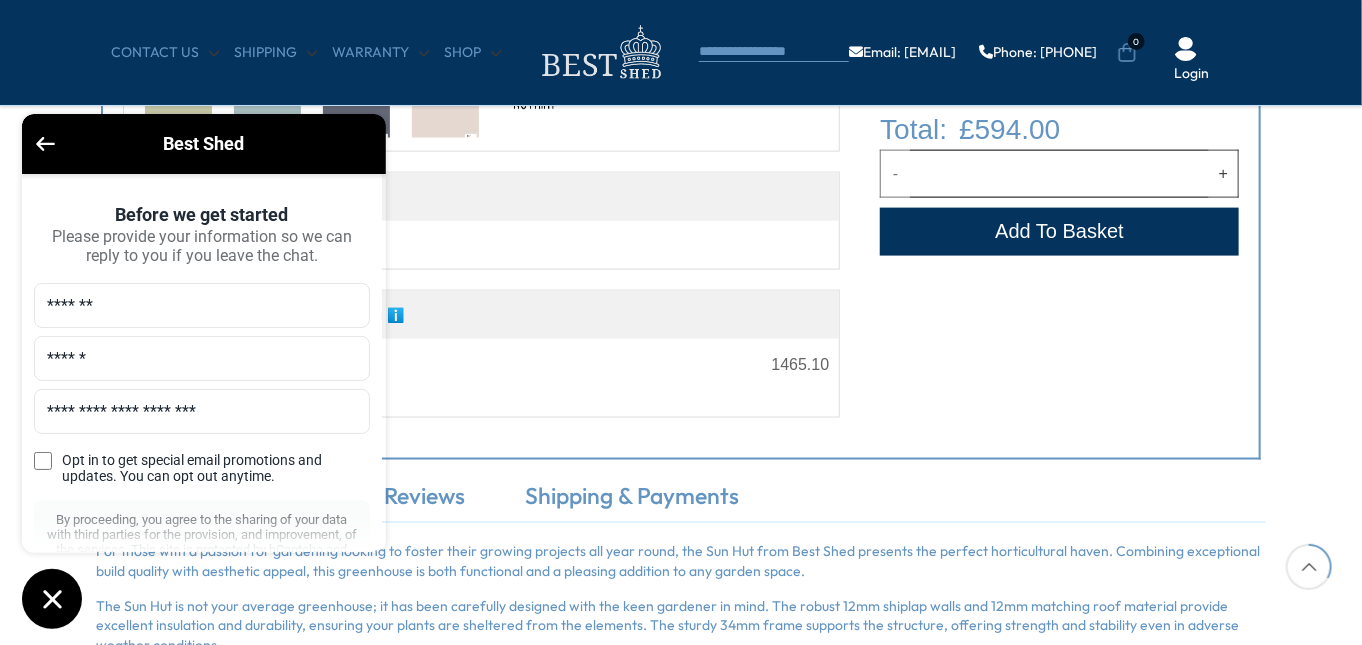 click 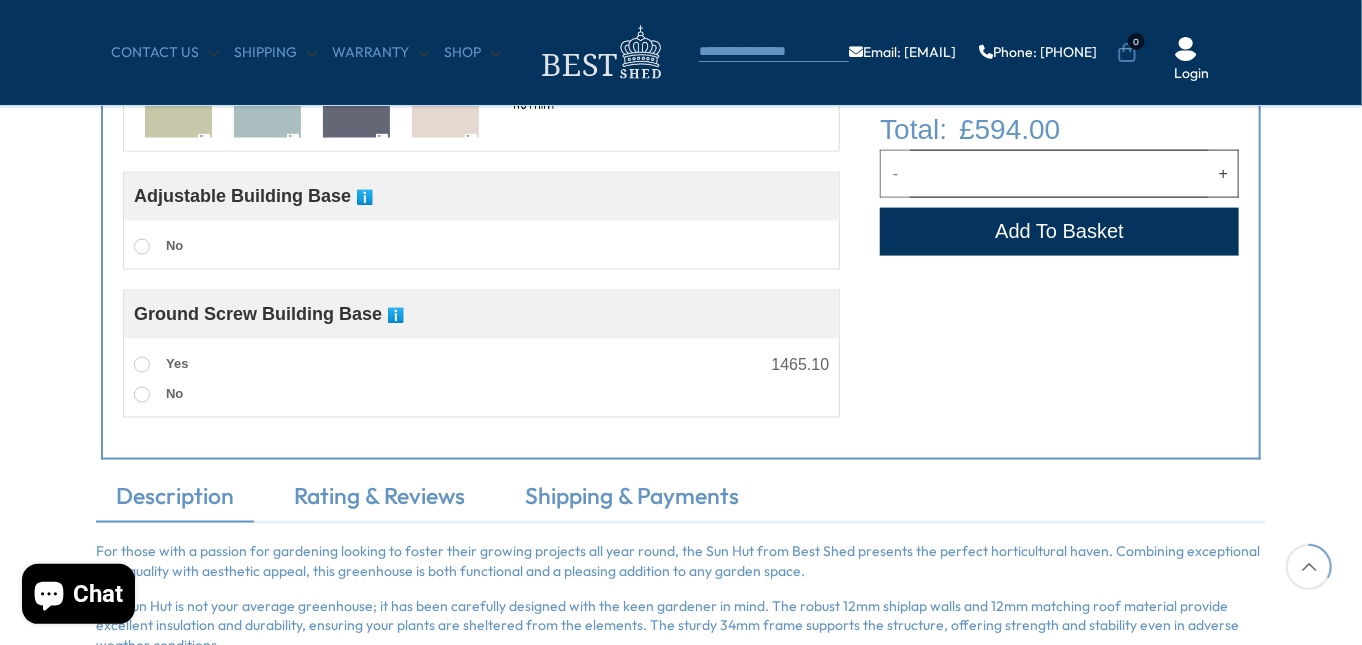 click on "Chat" at bounding box center [98, 594] 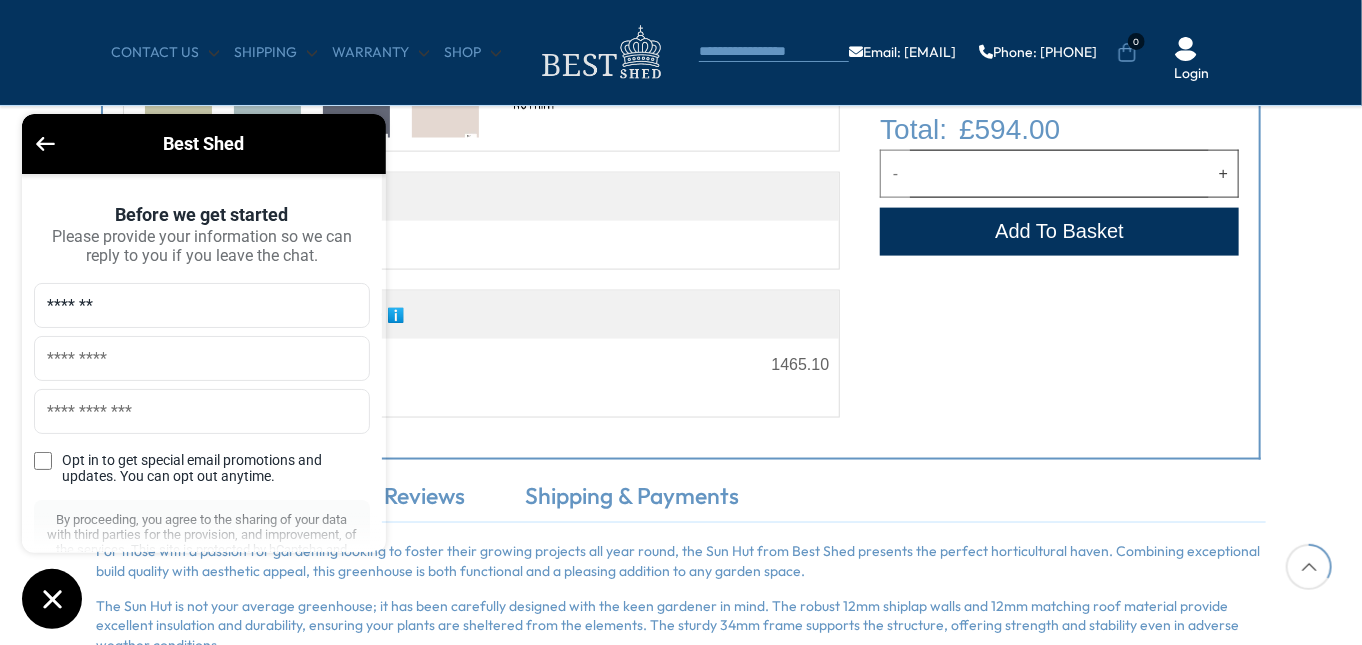 type on "*******" 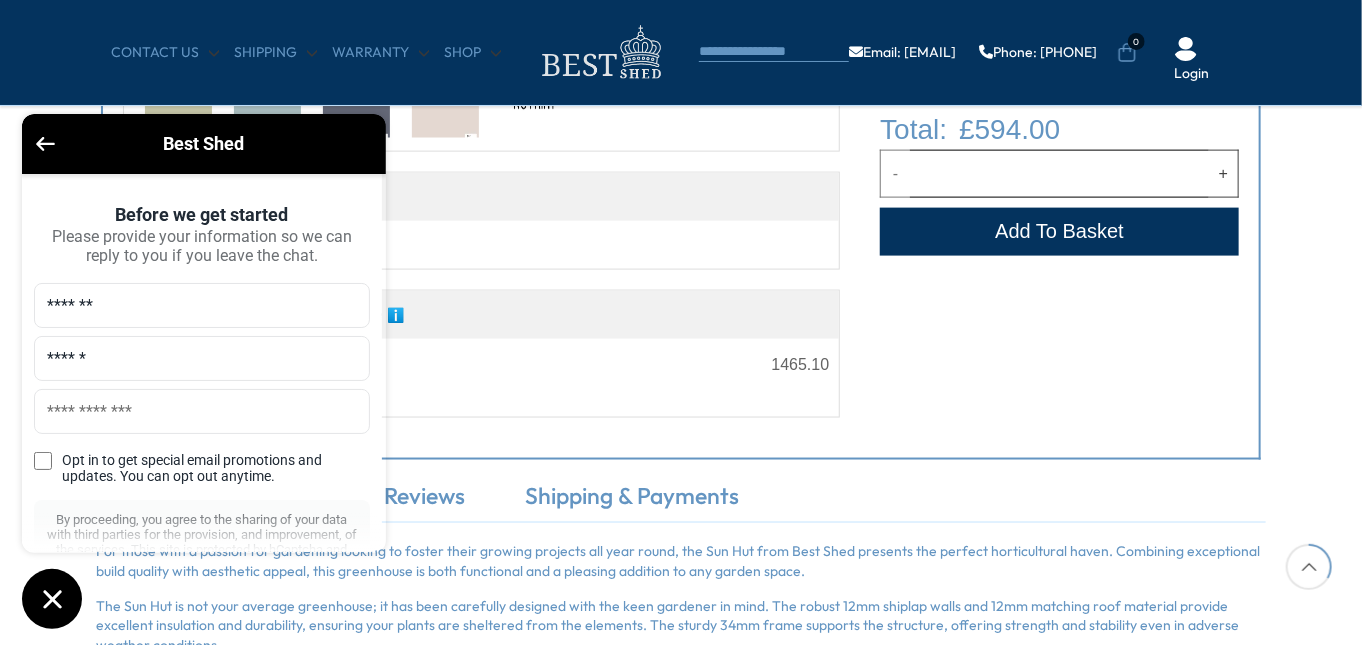 type on "******" 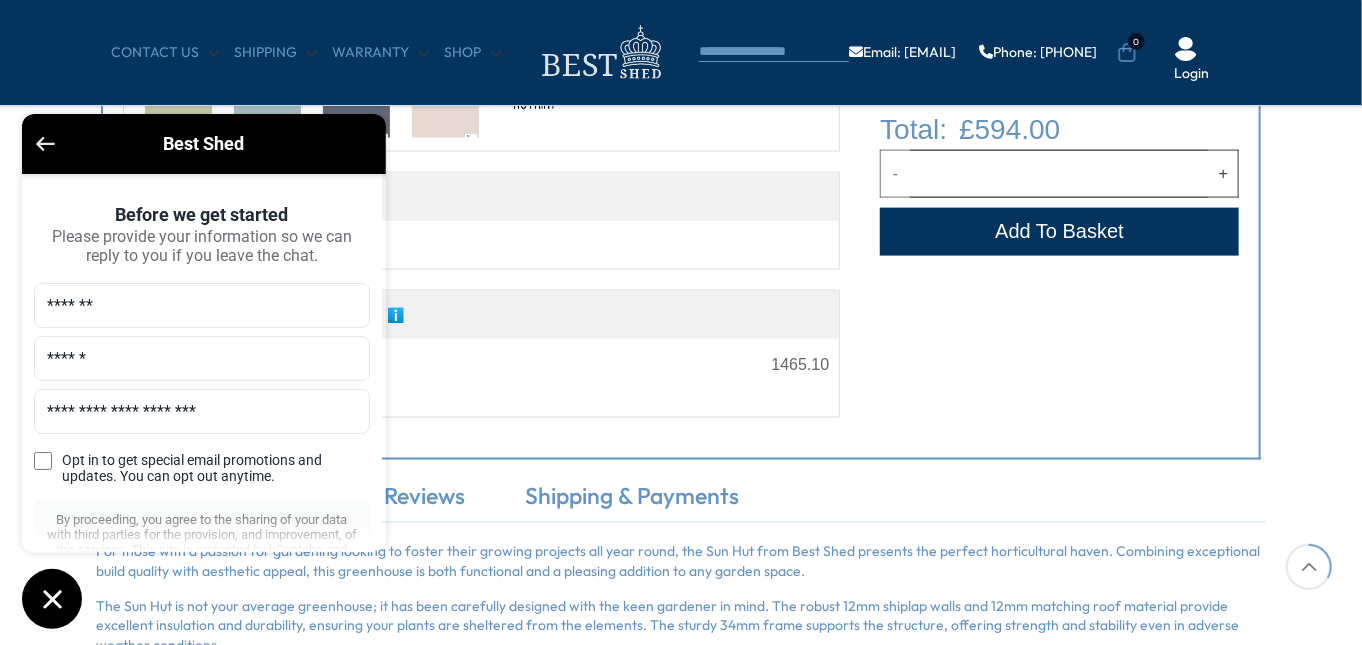click 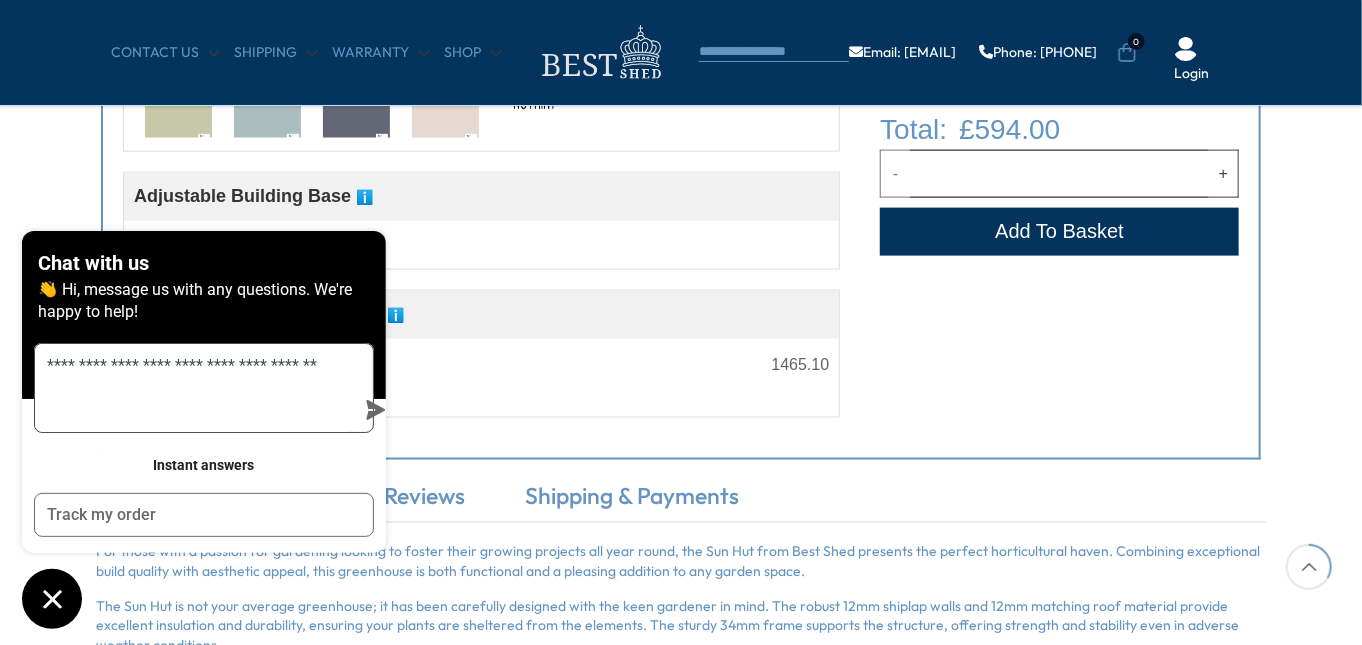 click 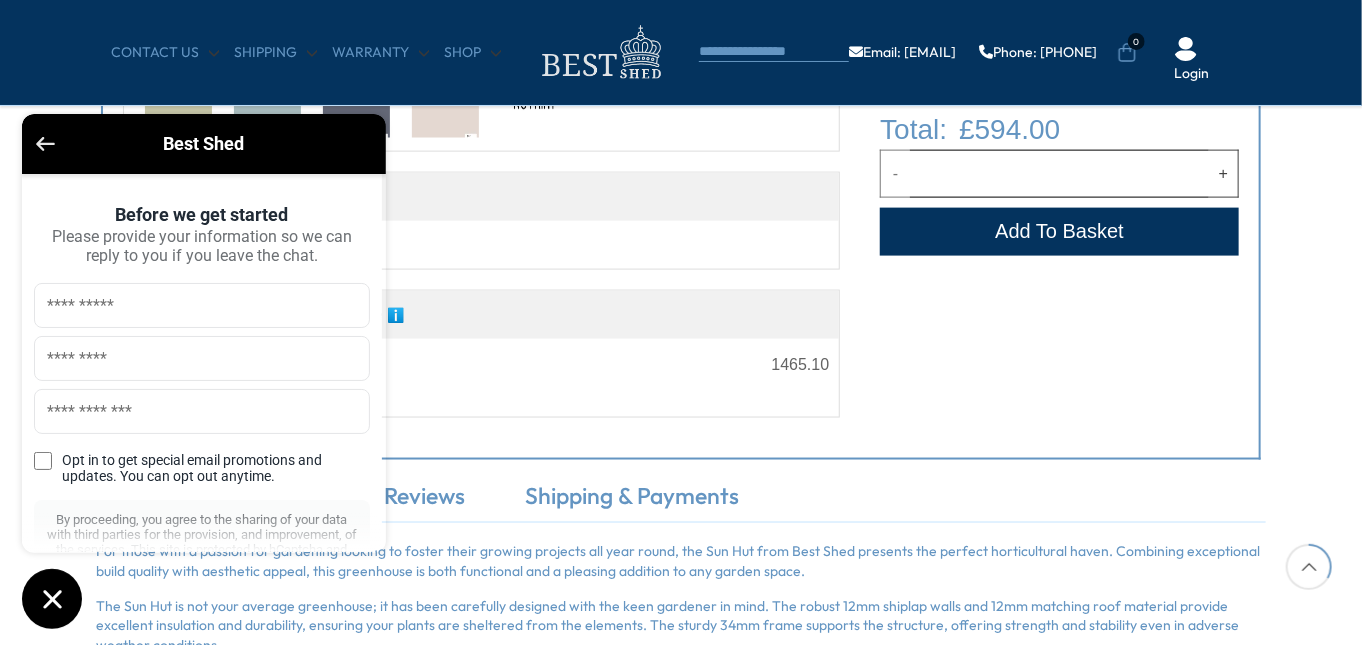 click 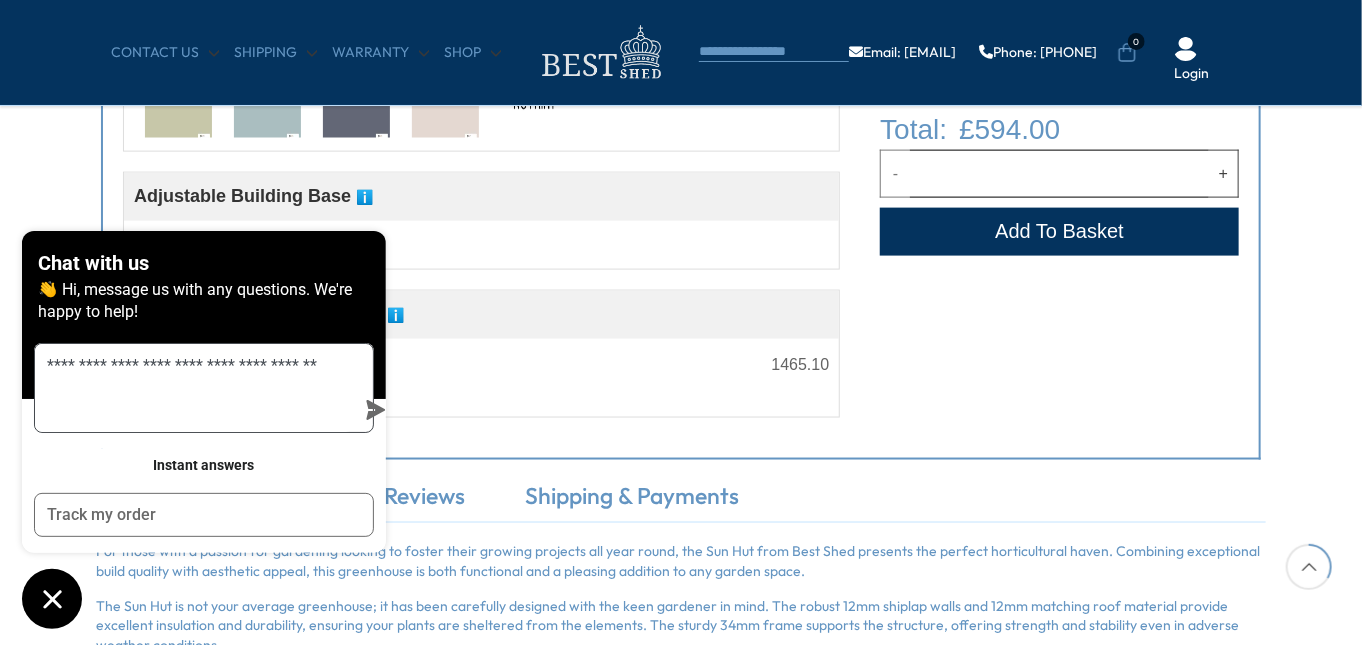 click on "**********" at bounding box center [194, 388] 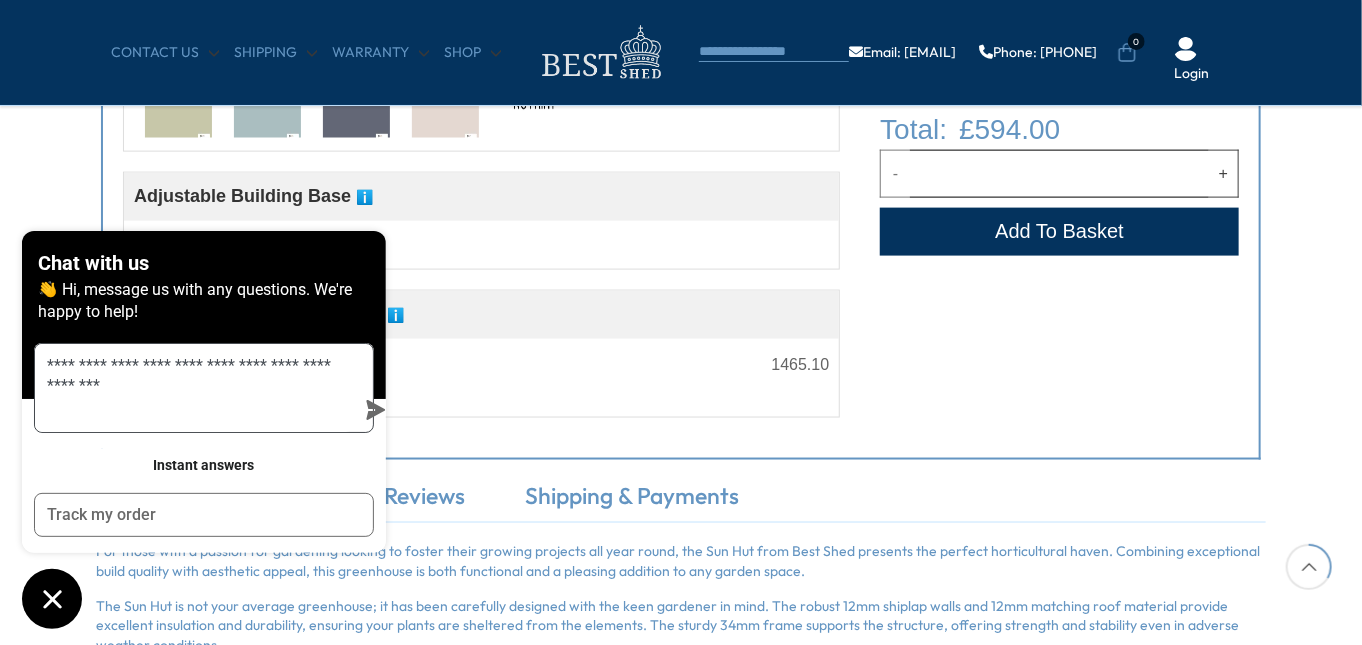 type on "**********" 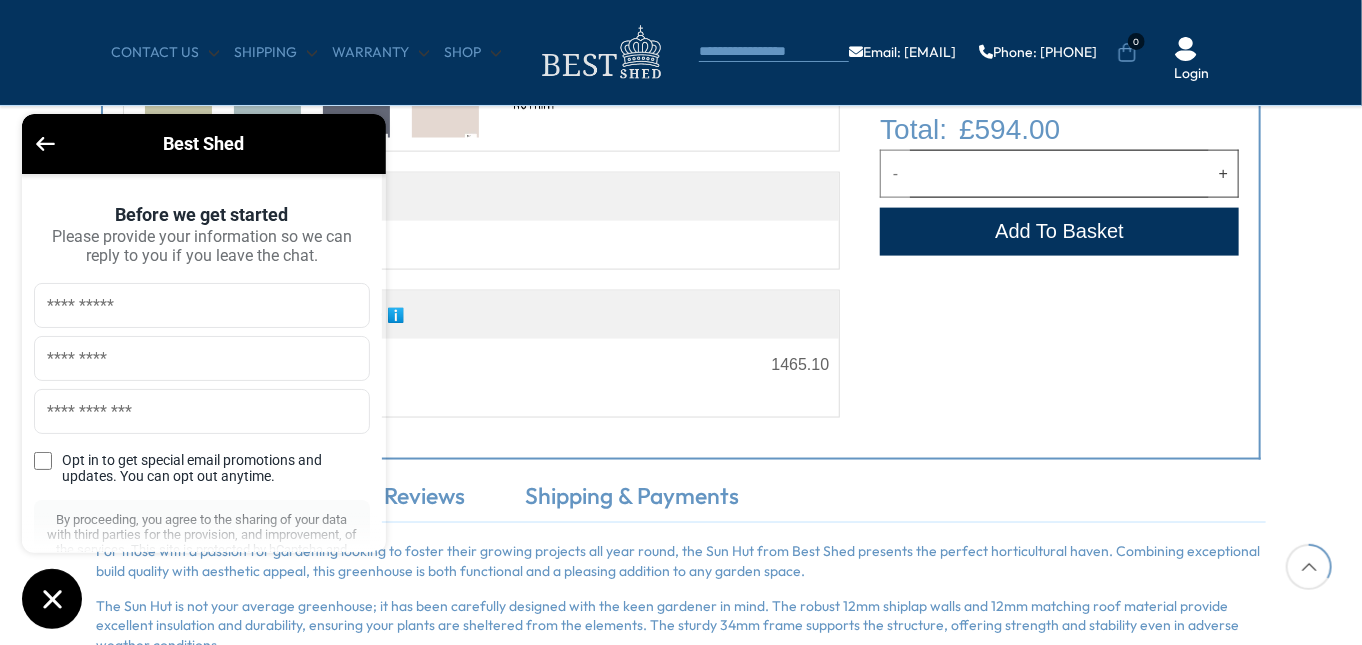 click on "Customise Product Assembly Service  ℹ️
Assembly Service
Choosing your building with our assembly service is a great option, it takes the hassle and worry out of doing it yourself. Our experienced team will be in touch to ask some questions about the intended area and base prior to scheduling a convenient assembly date.
We recommend also selecting from our base options.
If you’ve selected our assembly service without a base, it’s important that you have a suitable base prepared ahead of installation.
To ensure a smooth installation, please make sure:
A solid, level base is ready before the installation date.
There is at least 18" (45cm) of clear access around all sides of the building.
The area is fully cleared and accessible for the installation team.
Yes 390.00 No Paint Options  ℹ️
Premium Factory-Applied Exterior Paint System
What’s Included in This Premium Finish:
Step 1: Timber Preservative Treatment" at bounding box center (681, 139) 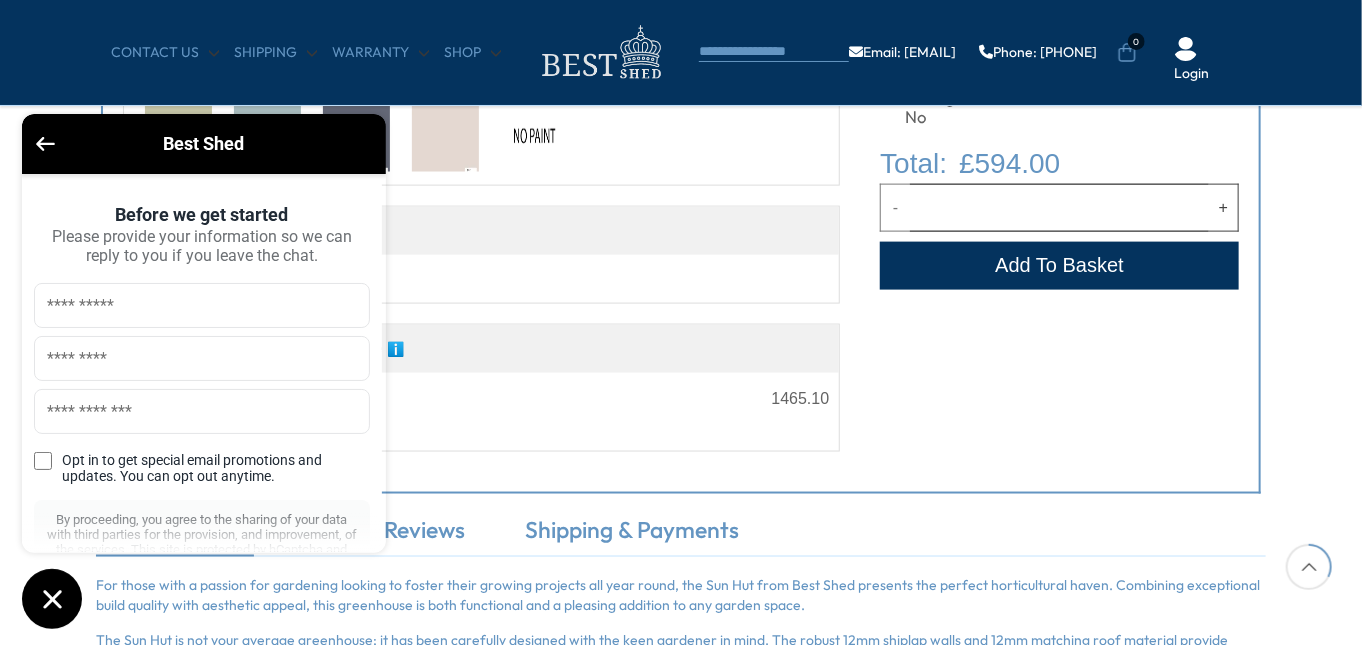 scroll, scrollTop: 1078, scrollLeft: 0, axis: vertical 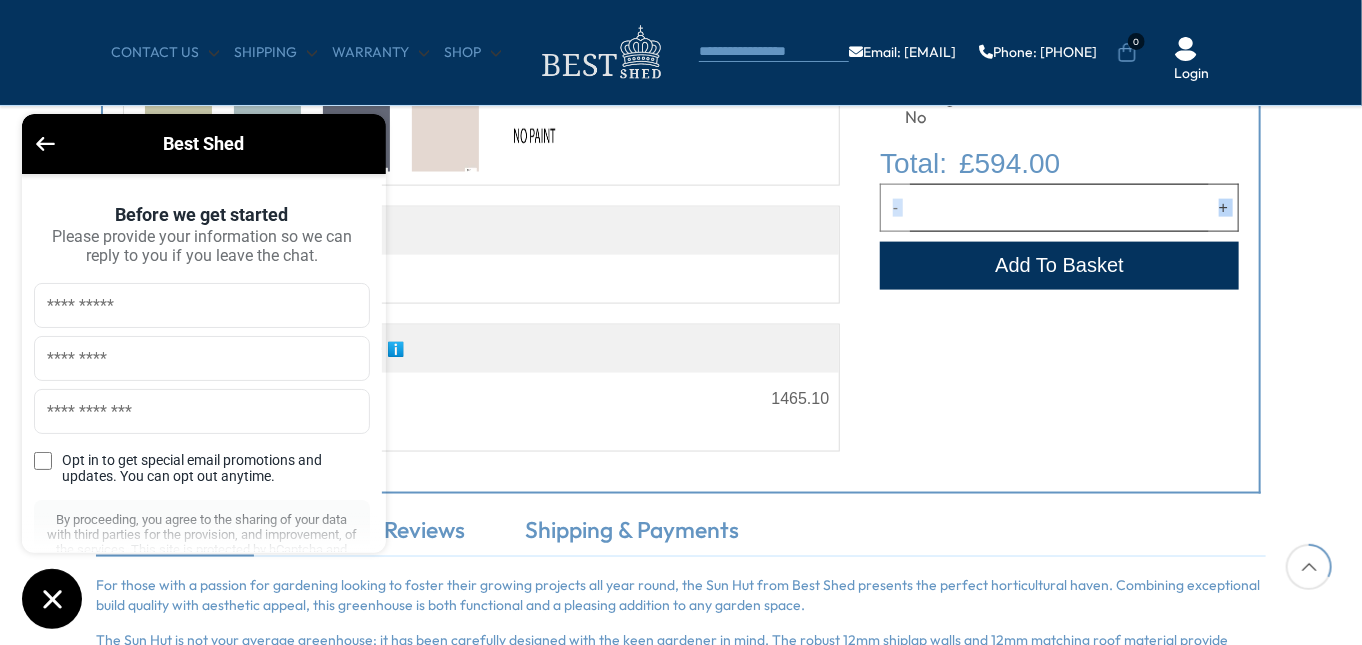 drag, startPoint x: 1295, startPoint y: 137, endPoint x: 1307, endPoint y: 160, distance: 25.942244 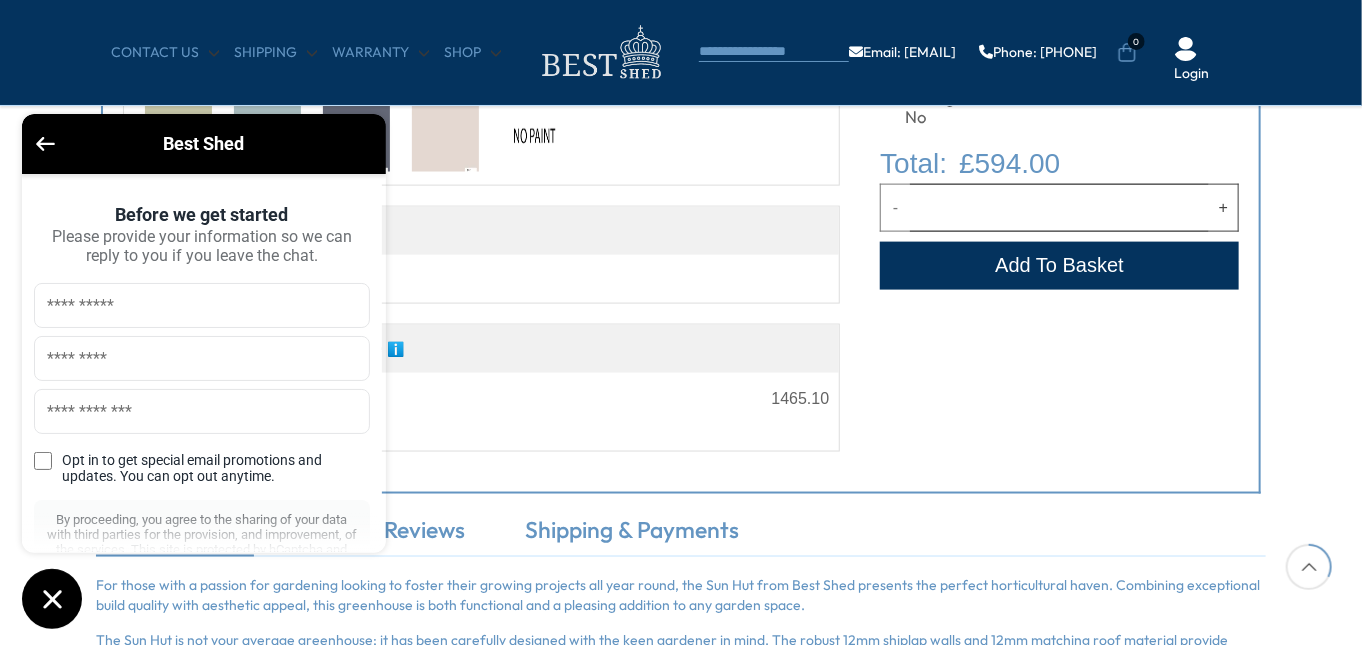 drag, startPoint x: 1323, startPoint y: 442, endPoint x: 1333, endPoint y: 314, distance: 128.39003 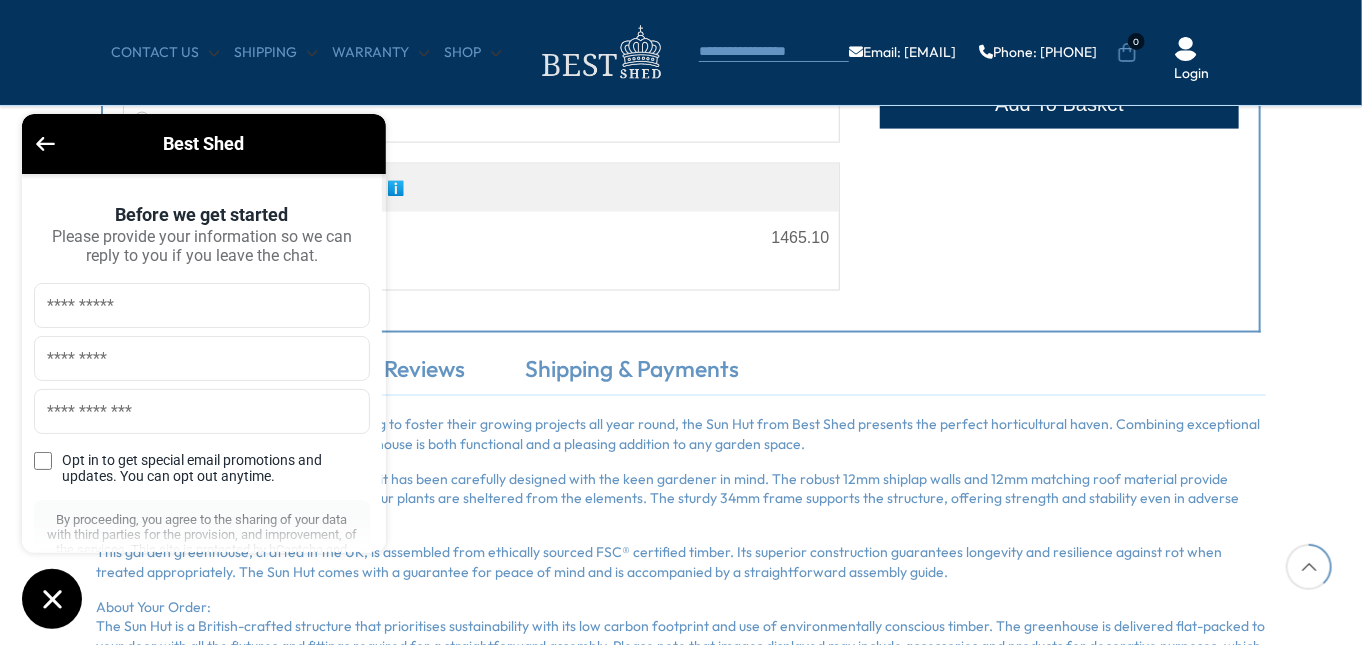 scroll, scrollTop: 1276, scrollLeft: 0, axis: vertical 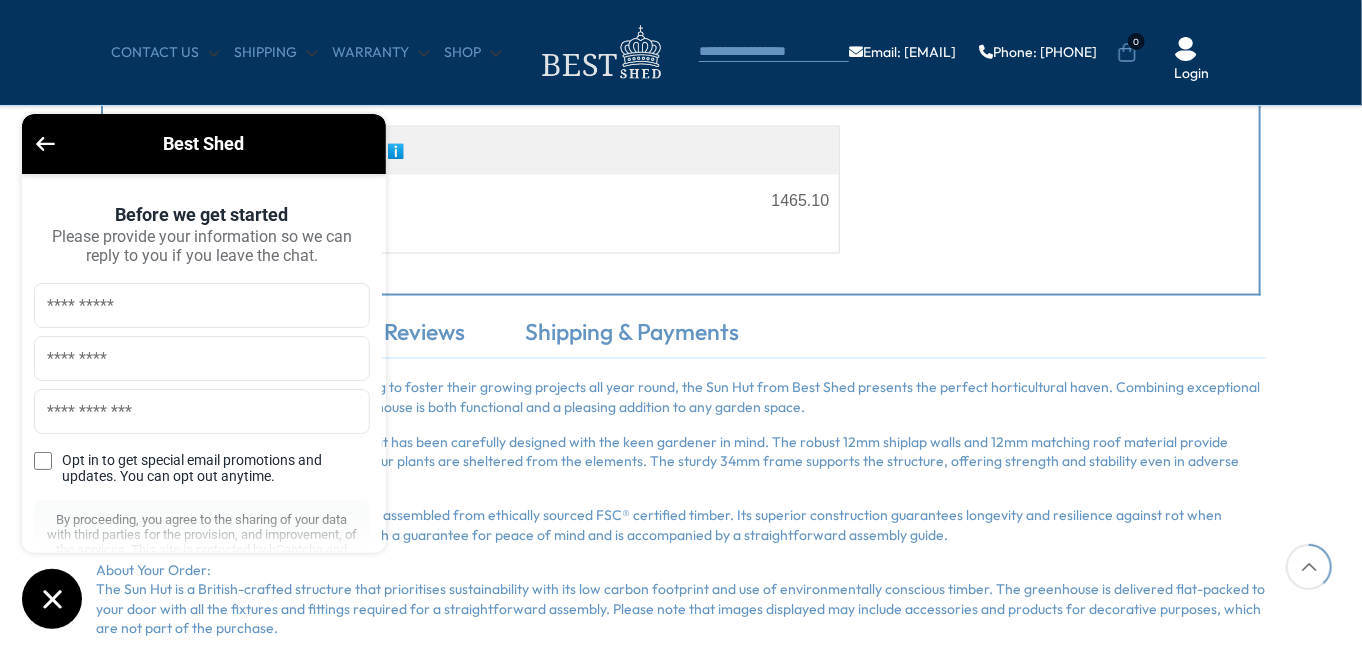 click on "Customise Product Assembly Service  ℹ️
Assembly Service
Choosing your building with our assembly service is a great option, it takes the hassle and worry out of doing it yourself. Our experienced team will be in touch to ask some questions about the intended area and base prior to scheduling a convenient assembly date.
We recommend also selecting from our base options.
If you’ve selected our assembly service without a base, it’s important that you have a suitable base prepared ahead of installation.
To ensure a smooth installation, please make sure:
A solid, level base is ready before the installation date.
There is at least 18" (45cm) of clear access around all sides of the building.
The area is fully cleared and accessible for the installation team.
Yes 390.00 No Paint Options  ℹ️
Premium Factory-Applied Exterior Paint System
What’s Included in This Premium Finish:
Step 1: Timber Preservative Treatment" at bounding box center (681, -25) 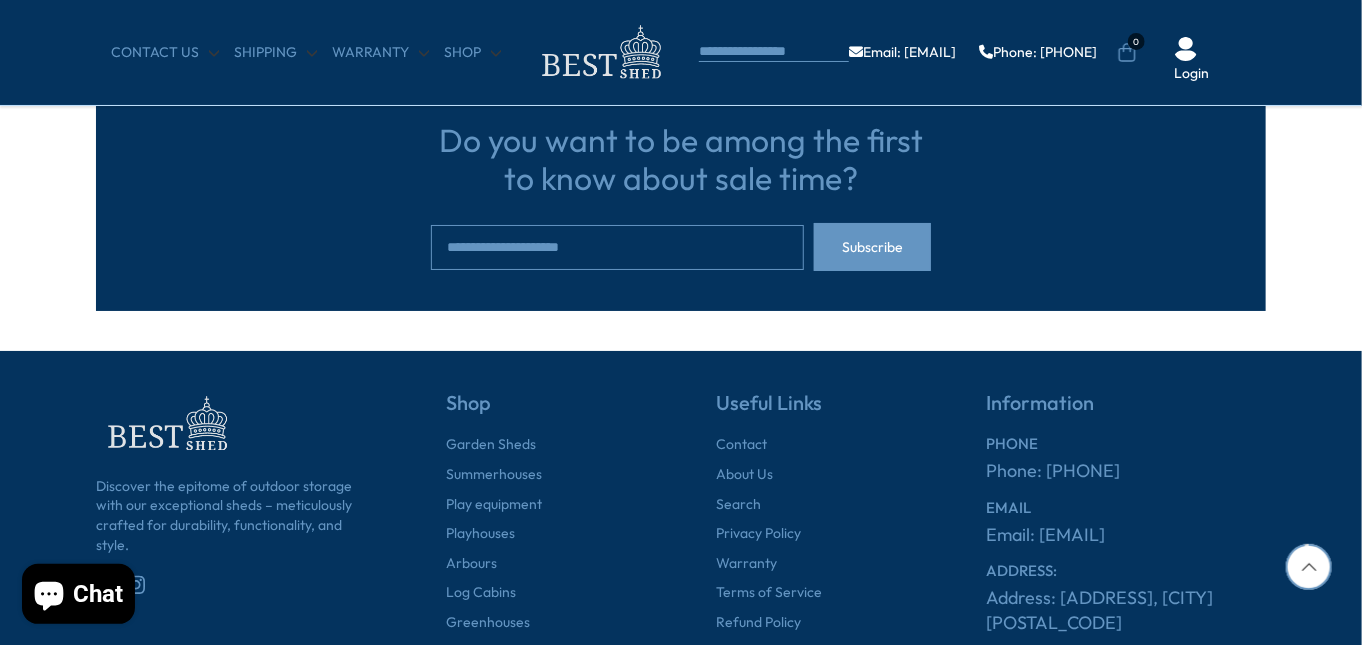 scroll, scrollTop: 3350, scrollLeft: 0, axis: vertical 